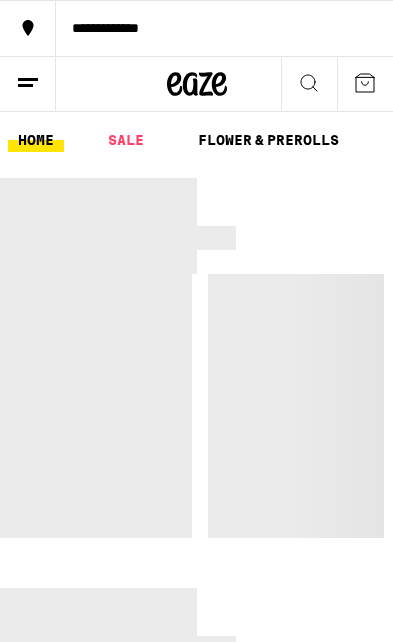 scroll, scrollTop: 0, scrollLeft: 0, axis: both 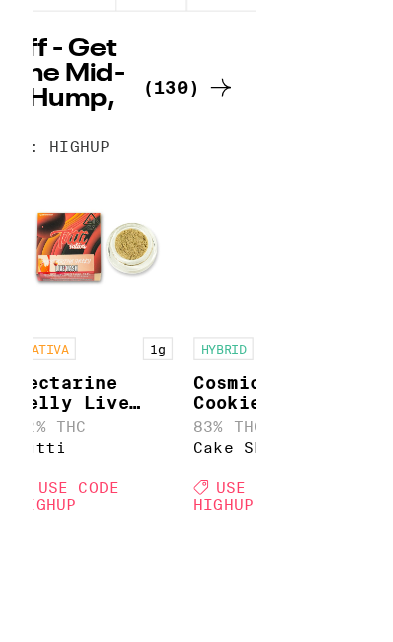 click 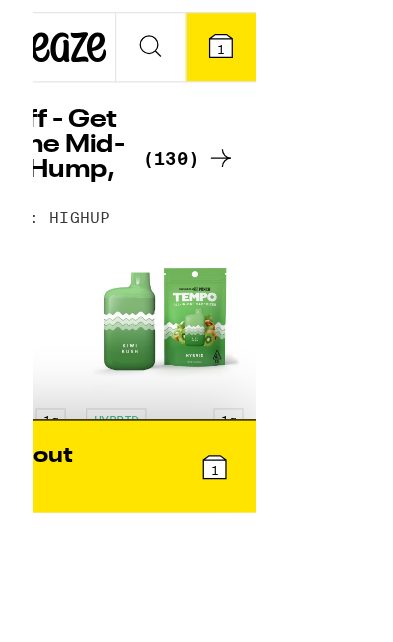 scroll, scrollTop: 0, scrollLeft: 4545, axis: horizontal 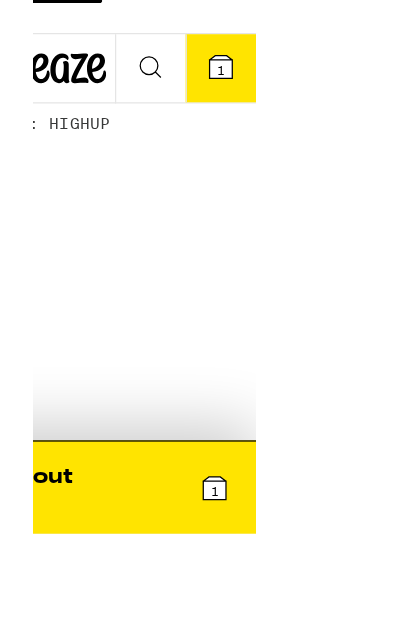 click 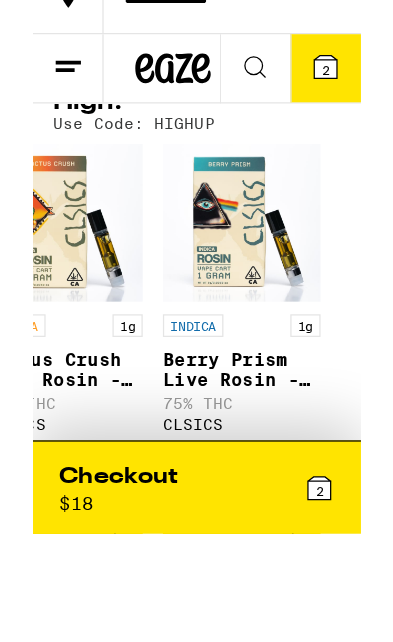 scroll, scrollTop: 0, scrollLeft: 21174, axis: horizontal 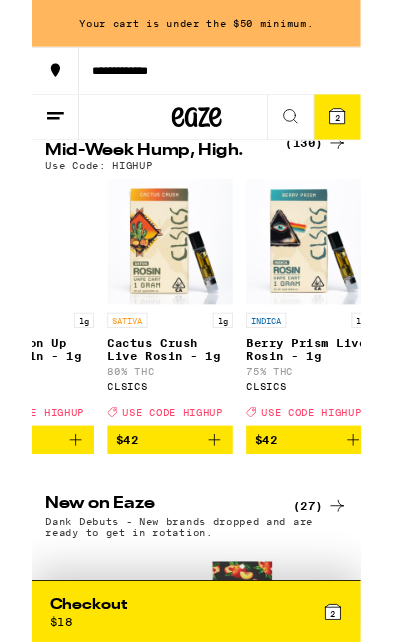 click 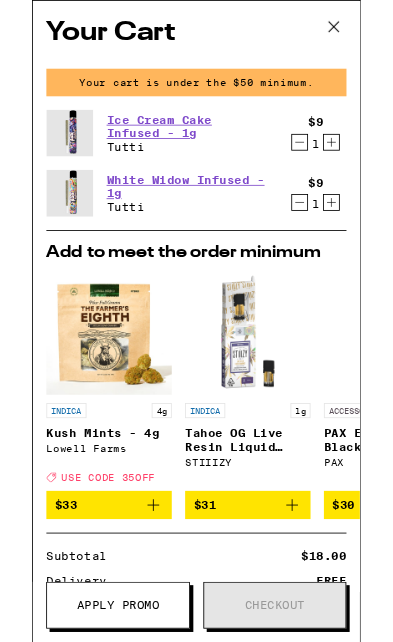 click 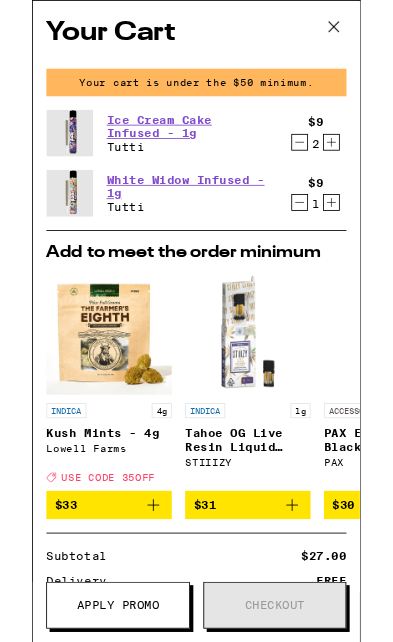 click 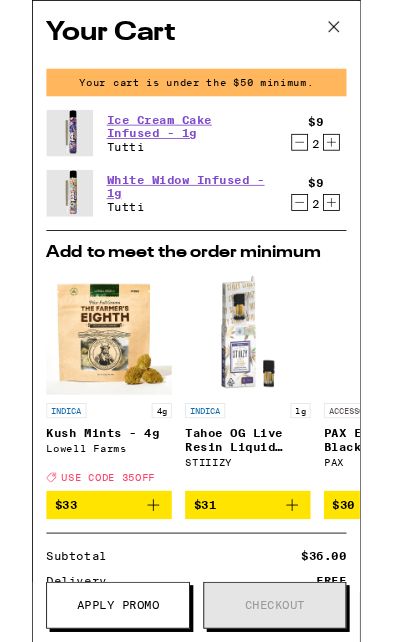 scroll, scrollTop: 0, scrollLeft: 0, axis: both 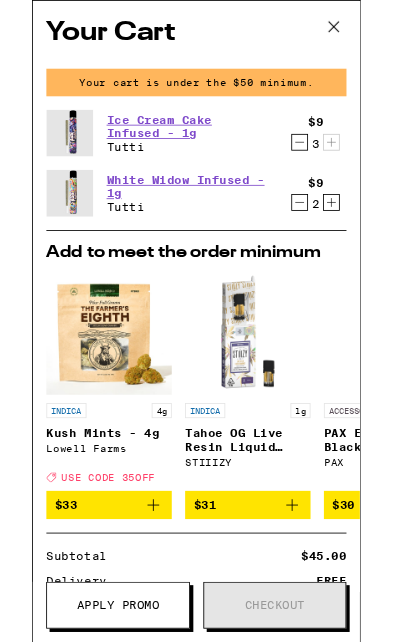 click 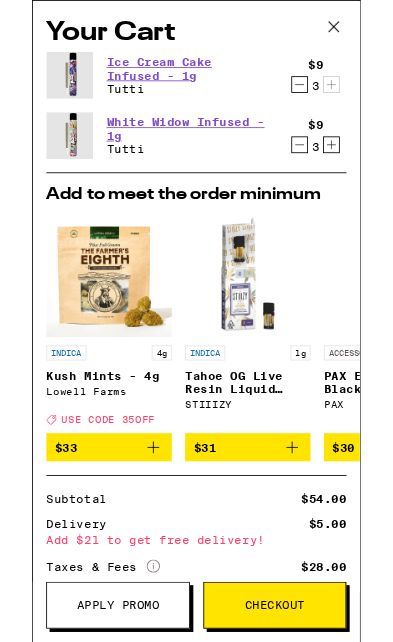 scroll, scrollTop: 172, scrollLeft: 0, axis: vertical 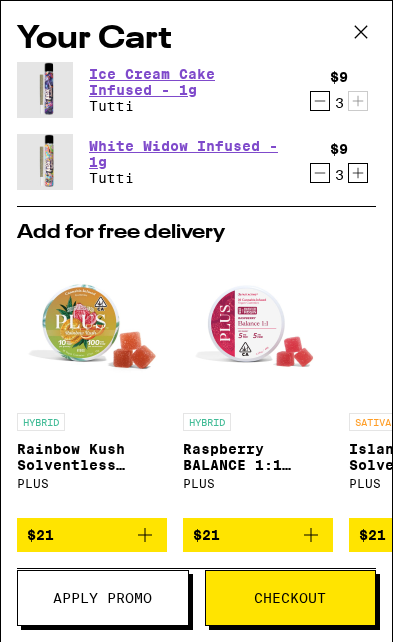 click 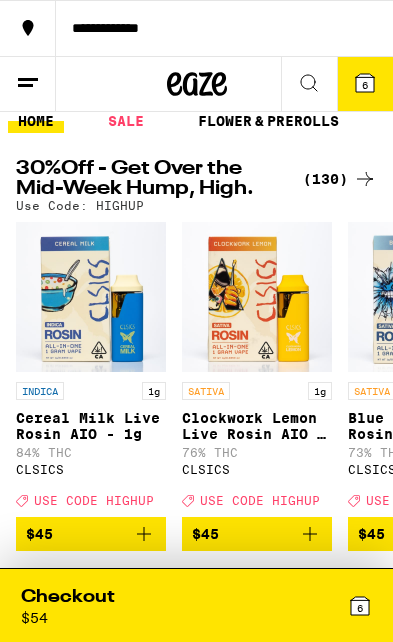 scroll, scrollTop: 0, scrollLeft: 0, axis: both 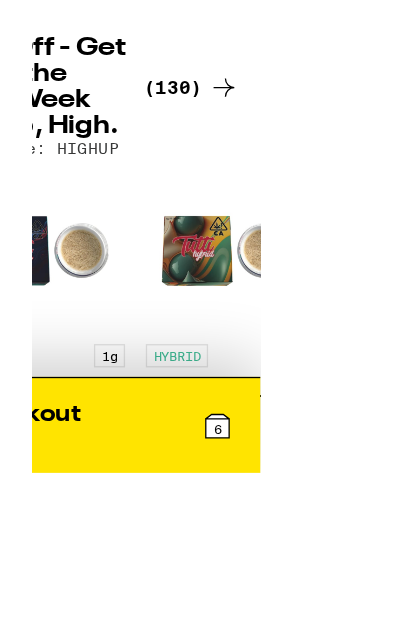 click 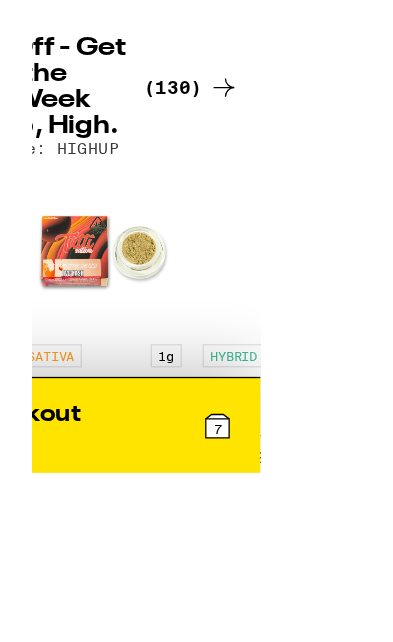 scroll, scrollTop: 0, scrollLeft: 3333, axis: horizontal 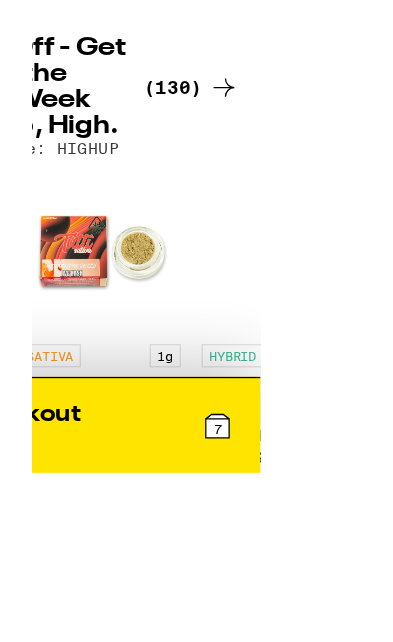 click on "White Widow Infused - 1g" at bounding box center (-294, 440) 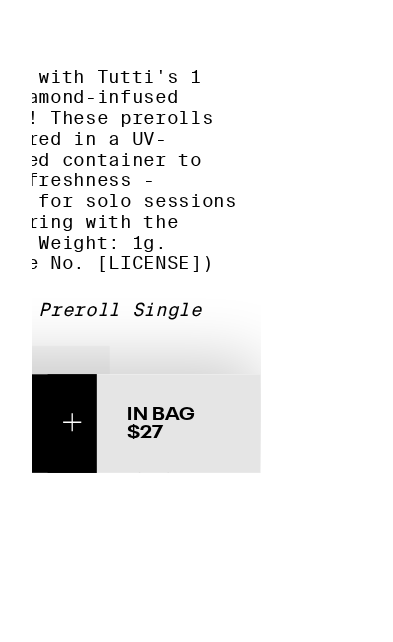 scroll, scrollTop: 277, scrollLeft: 0, axis: vertical 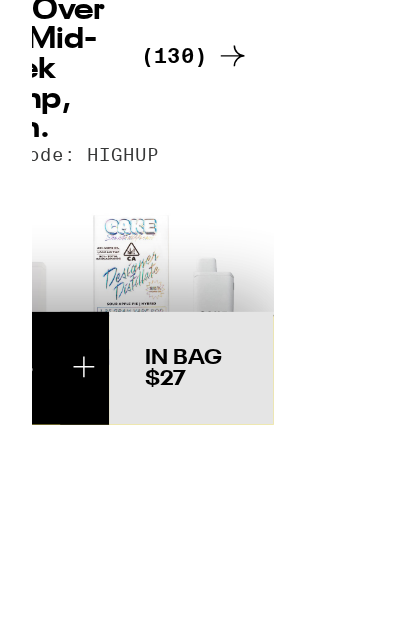 click 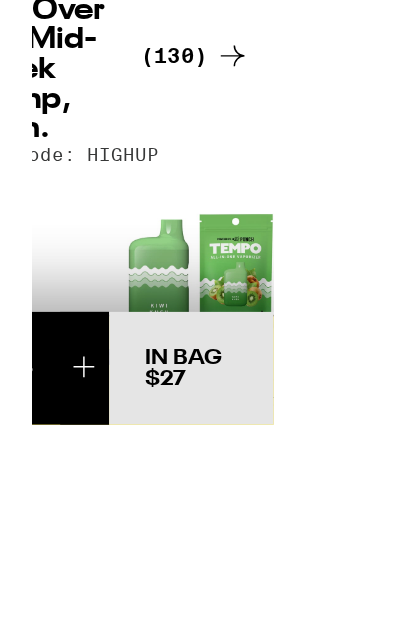 scroll, scrollTop: 0, scrollLeft: 4561, axis: horizontal 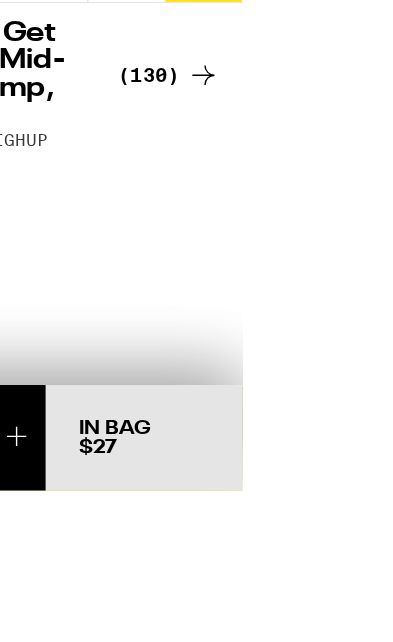 click on "$9" at bounding box center [-2438, 529] 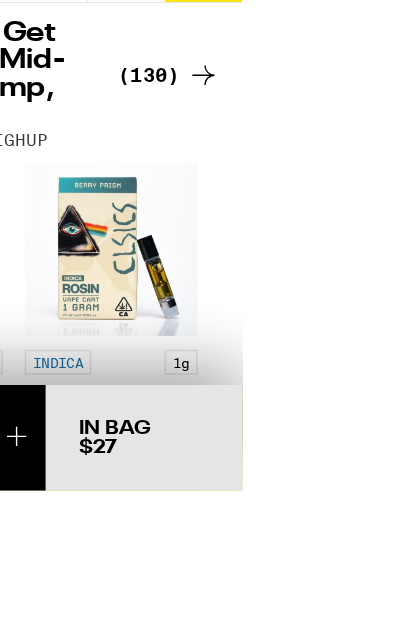 scroll, scrollTop: 0, scrollLeft: 21219, axis: horizontal 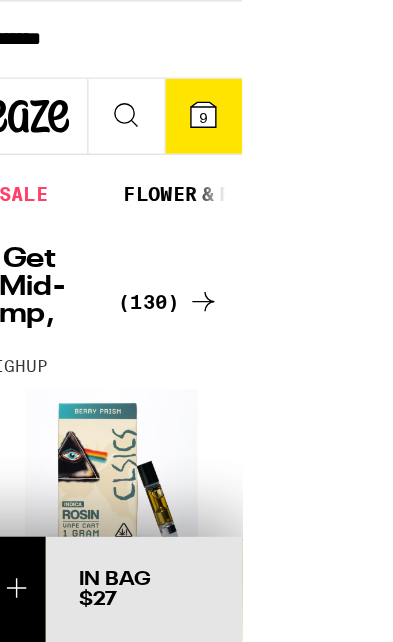 click on "9" at bounding box center (256, 85) 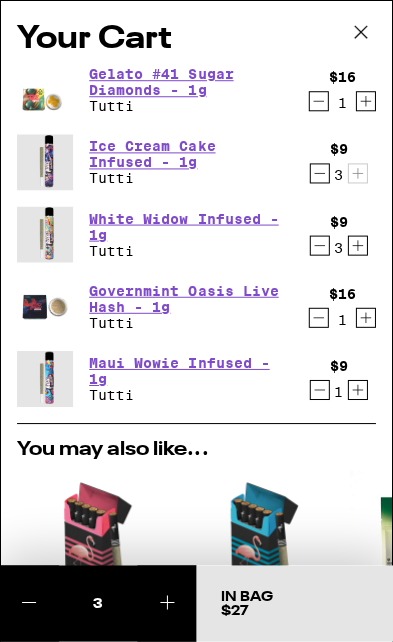 scroll, scrollTop: 0, scrollLeft: 0, axis: both 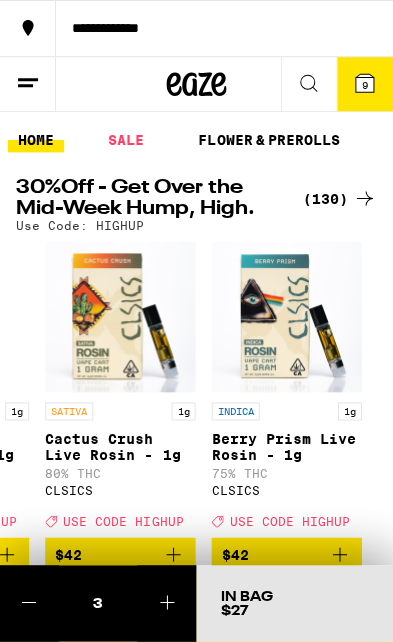 click on "9" at bounding box center (364, 84) 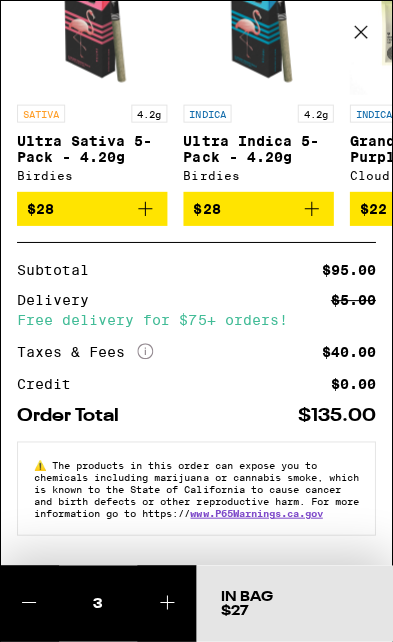 scroll, scrollTop: 567, scrollLeft: 0, axis: vertical 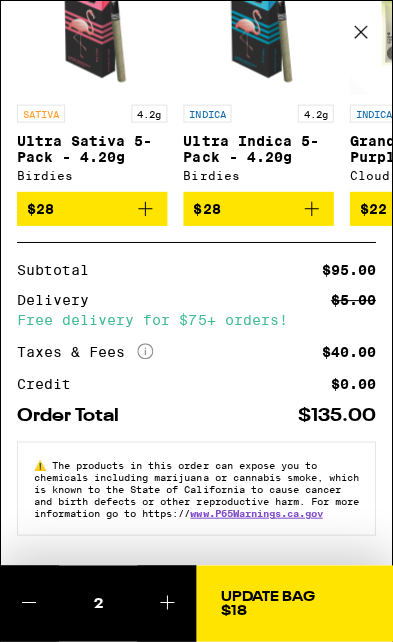 click on "Update Bag  $18" at bounding box center (294, 602) 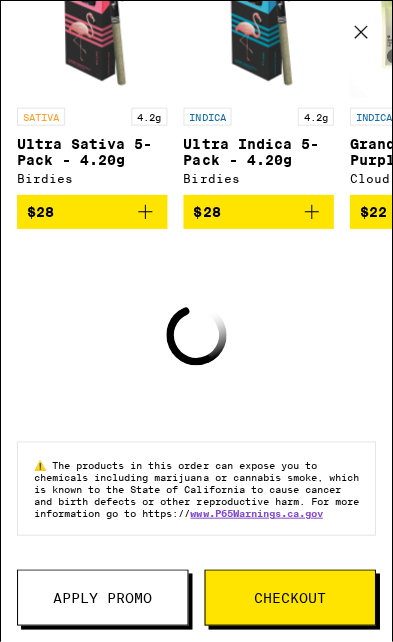 scroll, scrollTop: 560, scrollLeft: 0, axis: vertical 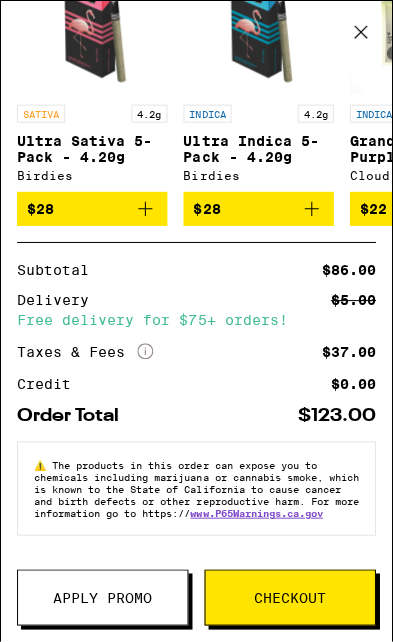 click on "Apply Promo" at bounding box center (102, 596) 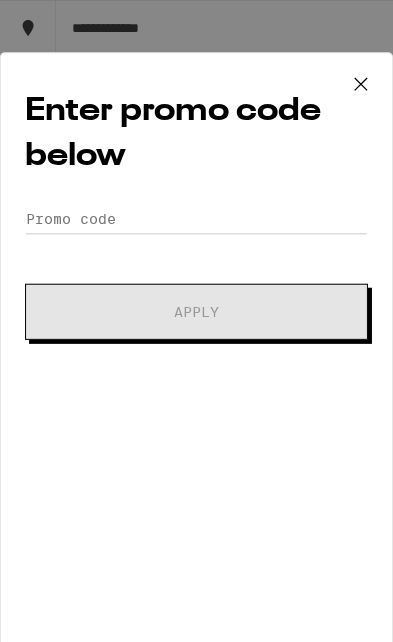 scroll, scrollTop: 0, scrollLeft: 0, axis: both 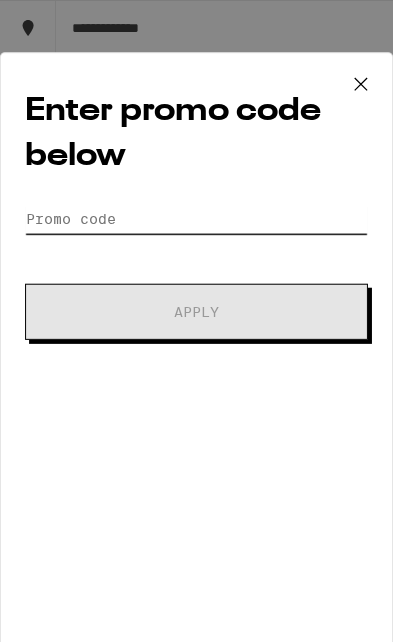 click on "Promo Code" at bounding box center [196, 218] 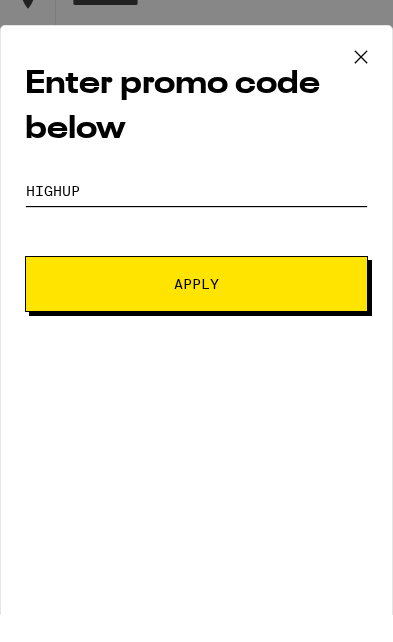 type on "Highup" 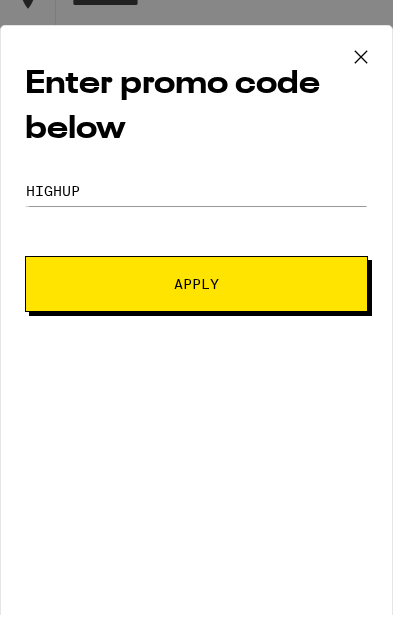 click on "Apply" at bounding box center (196, 311) 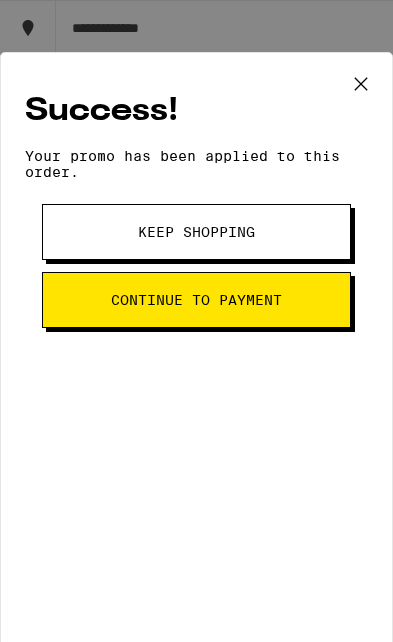 click at bounding box center (361, 85) 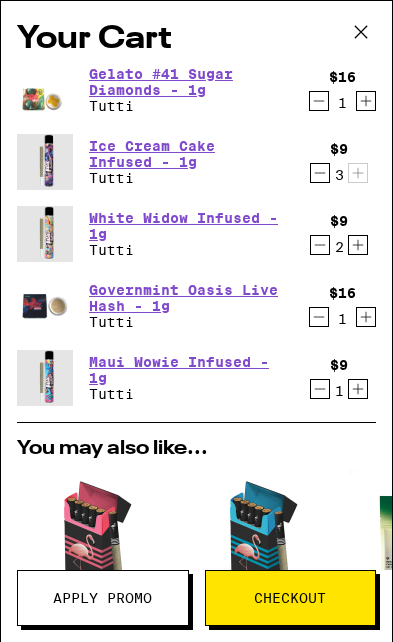 scroll, scrollTop: 0, scrollLeft: 0, axis: both 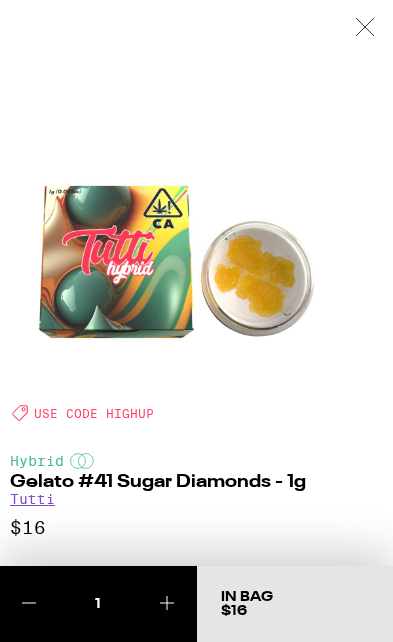 click at bounding box center [365, 28] 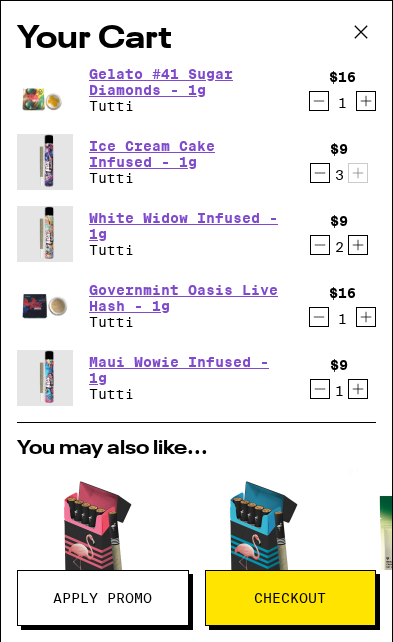 click on "Governmint Oasis Live Hash - 1g" at bounding box center [187, 298] 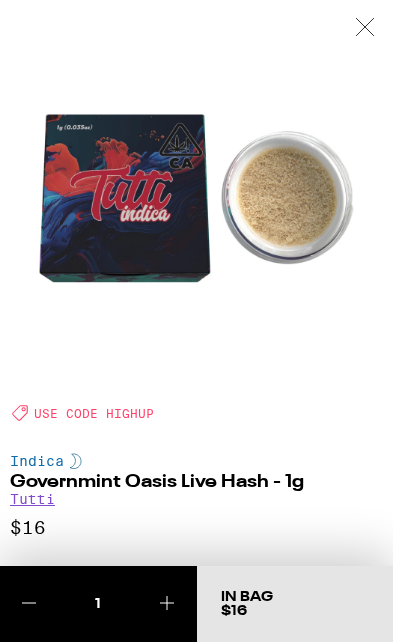 click at bounding box center [365, 28] 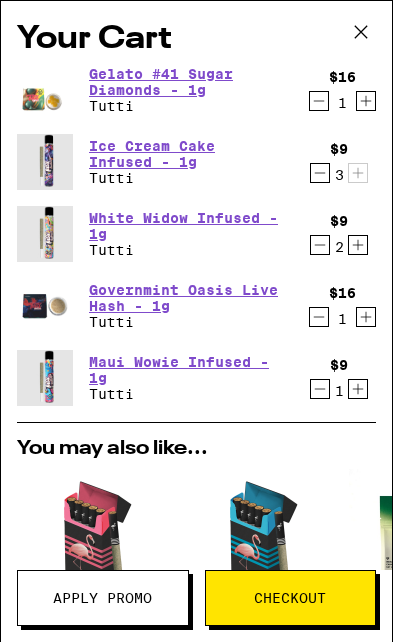 click 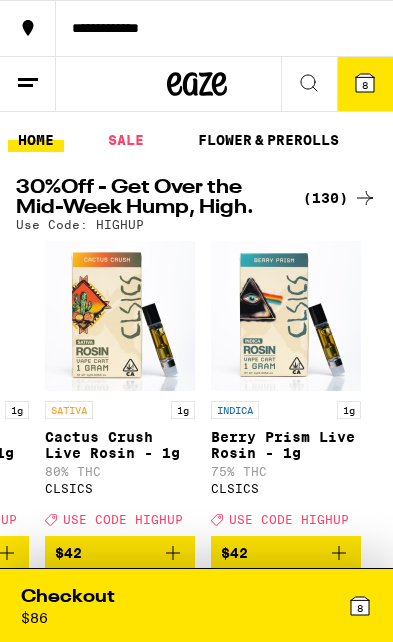 scroll, scrollTop: 0, scrollLeft: 0, axis: both 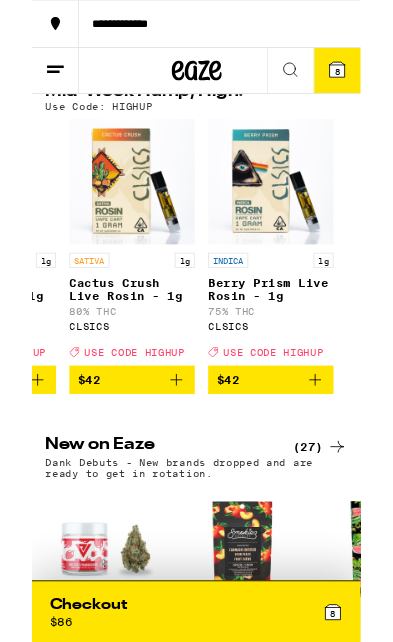 click 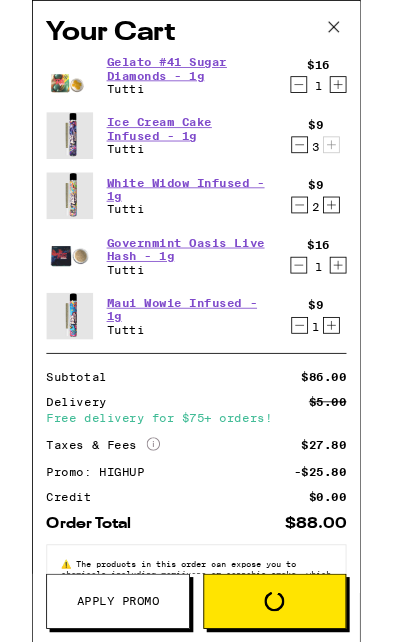 scroll, scrollTop: 98, scrollLeft: 0, axis: vertical 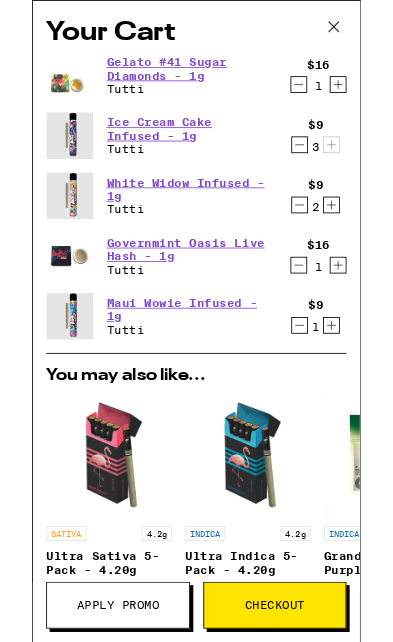 click 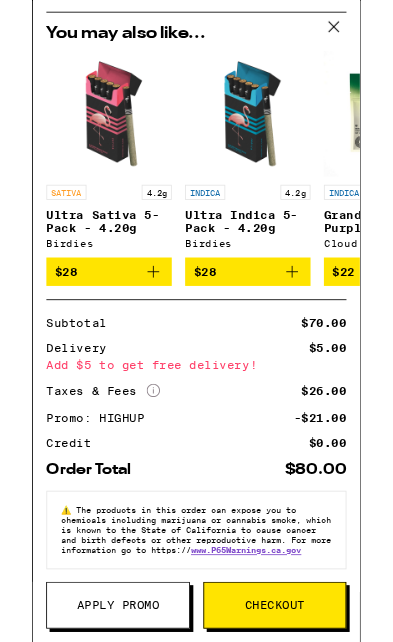 scroll, scrollTop: 338, scrollLeft: 0, axis: vertical 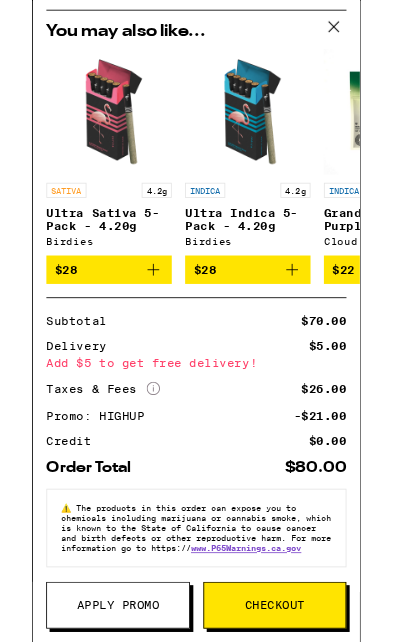 click 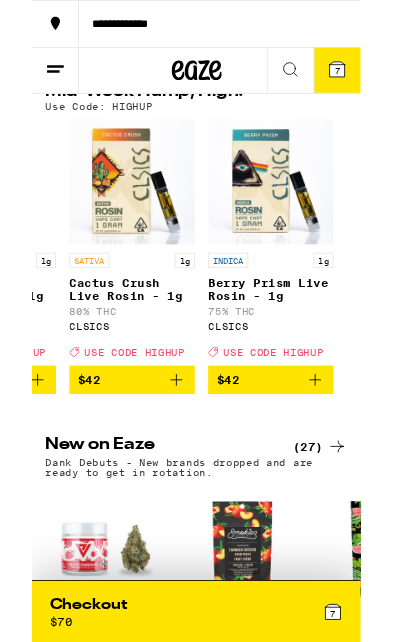 scroll, scrollTop: 0, scrollLeft: 0, axis: both 